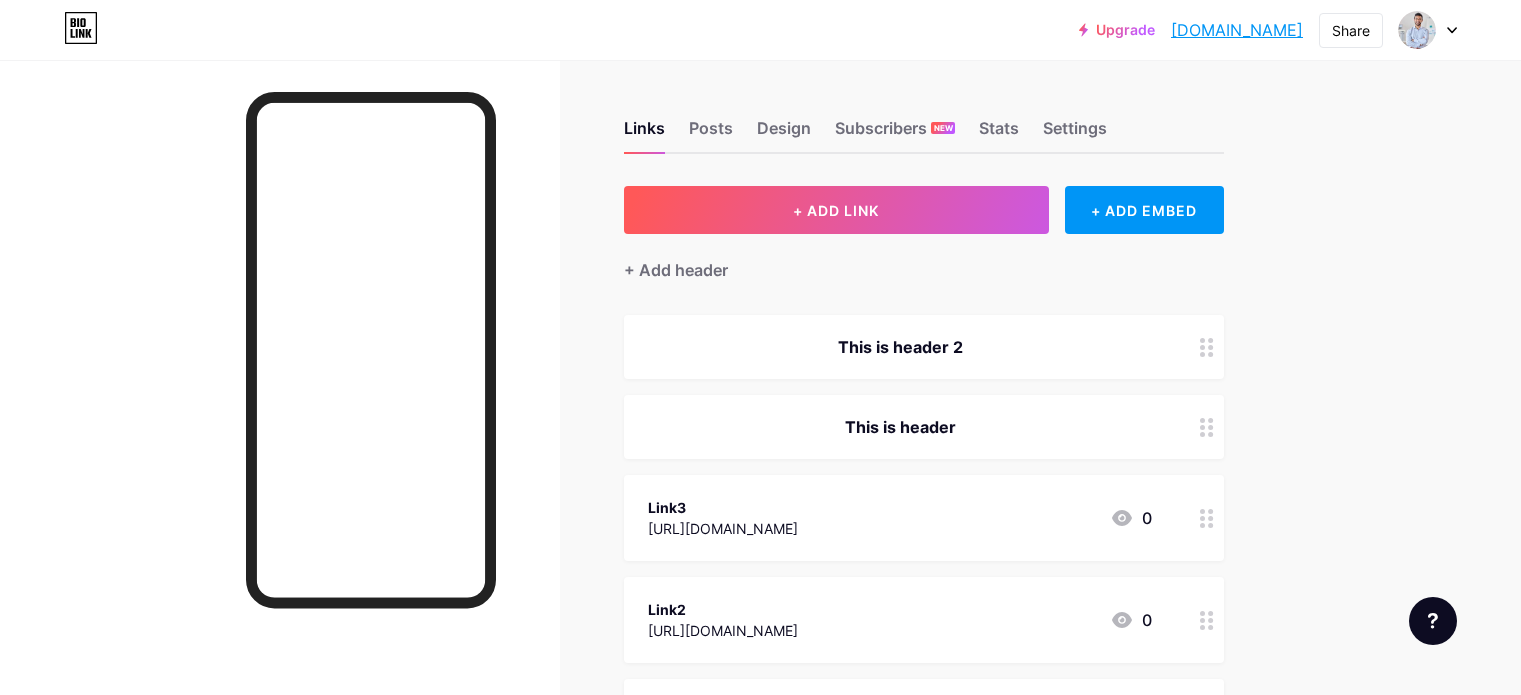 scroll, scrollTop: 0, scrollLeft: 0, axis: both 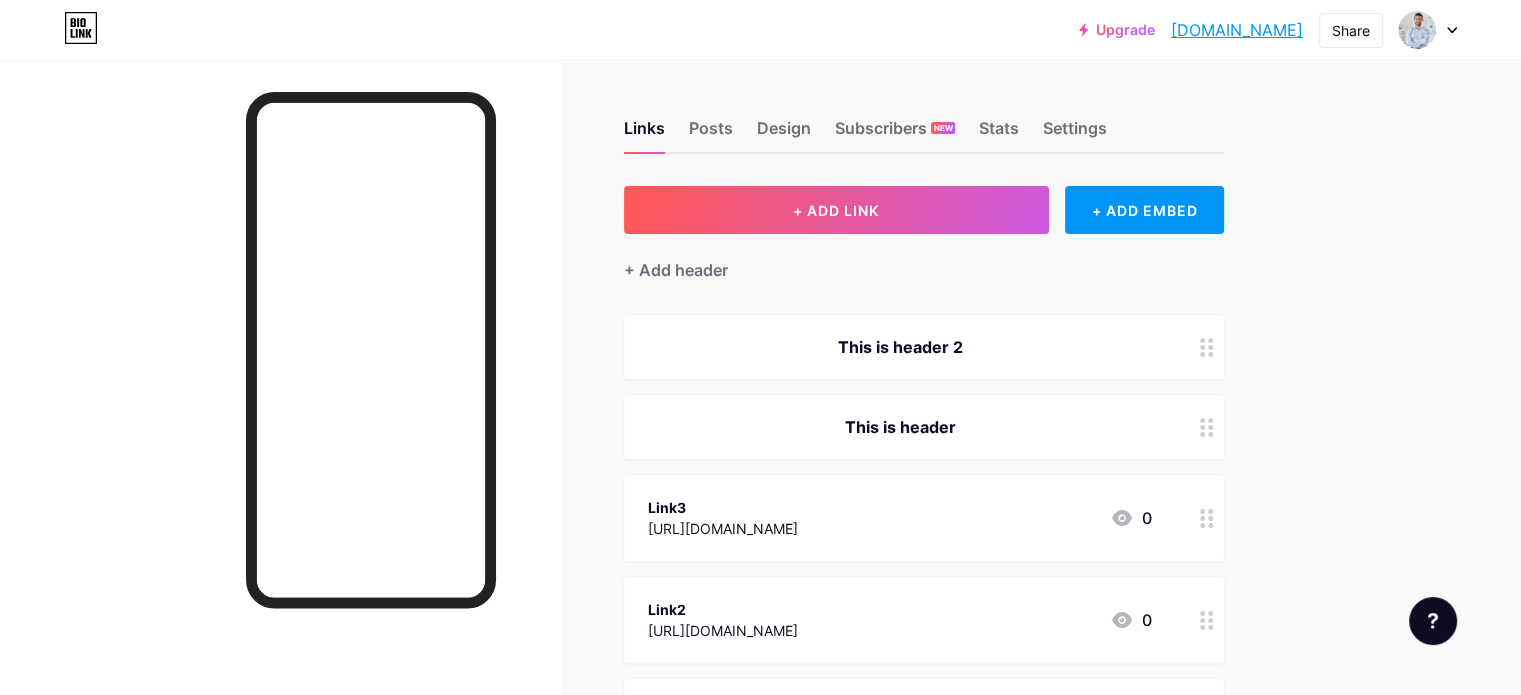 click at bounding box center [1428, 30] 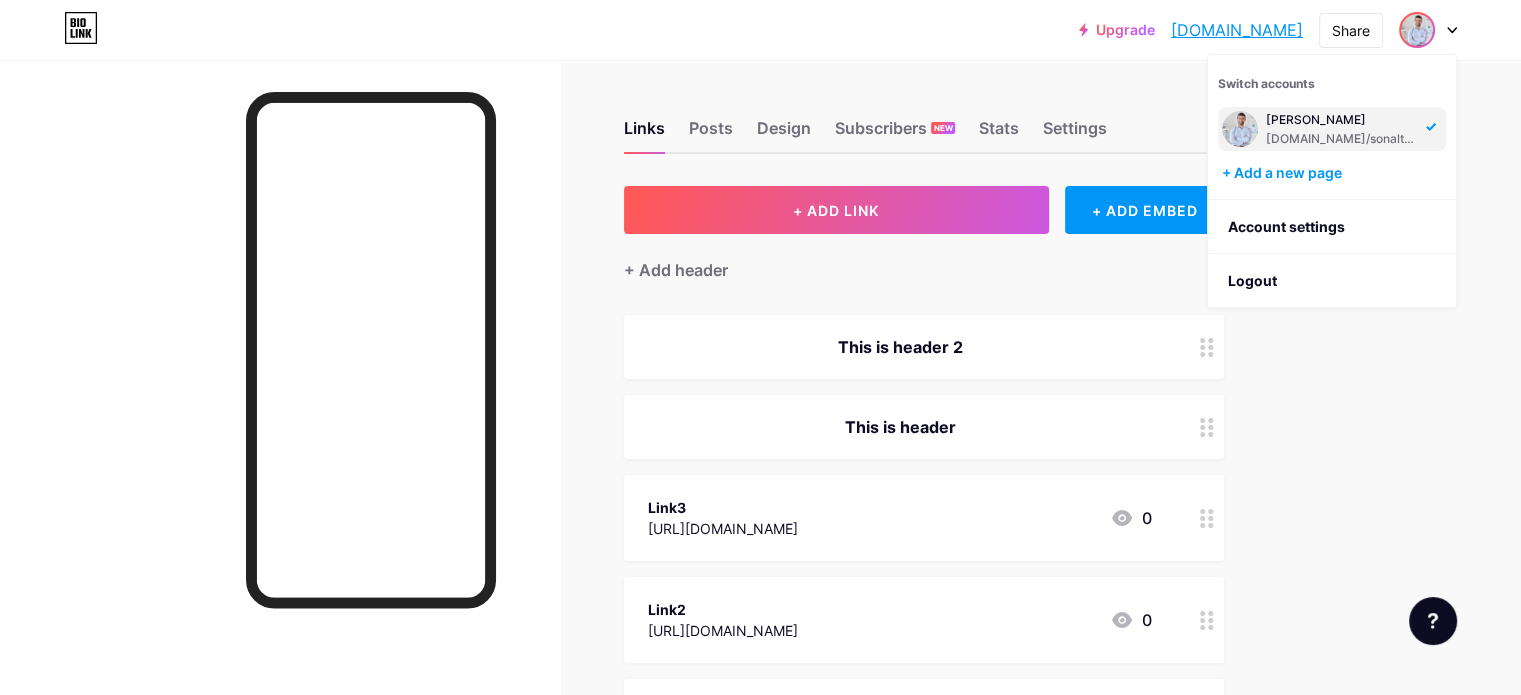 click on "Links
Posts
Design
Subscribers
NEW
Stats
Settings       + ADD LINK     + ADD EMBED
+ Add header
This is header 2
This is header
Link3
[URL][DOMAIN_NAME]
0
Link2
[URL][DOMAIN_NAME]
0
Youtube
[URL][DOMAIN_NAME]
0
Link4
[URL][DOMAIN_NAME]
0
what is this?
[URL][DOMAIN_NAME]
2
Instagram" at bounding box center (654, 739) 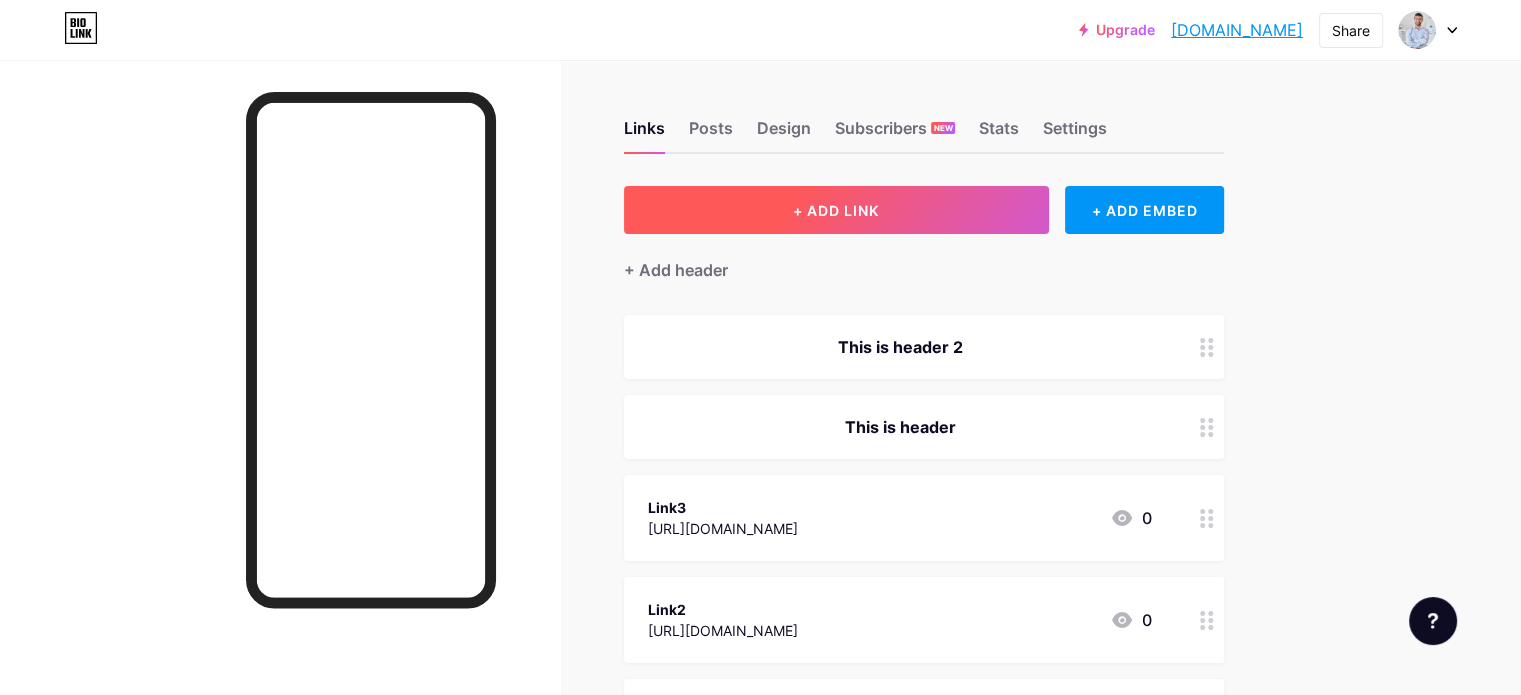 click on "+ ADD LINK" at bounding box center (836, 210) 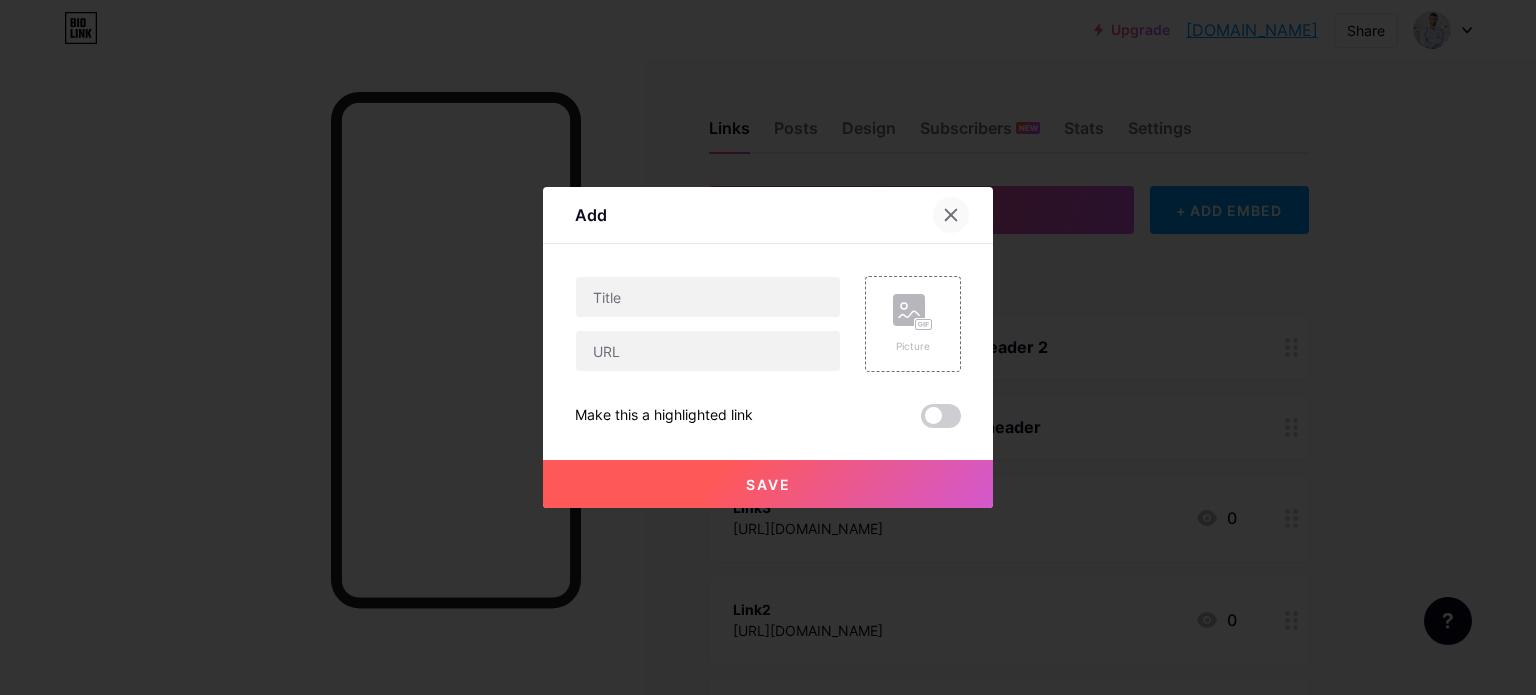 click 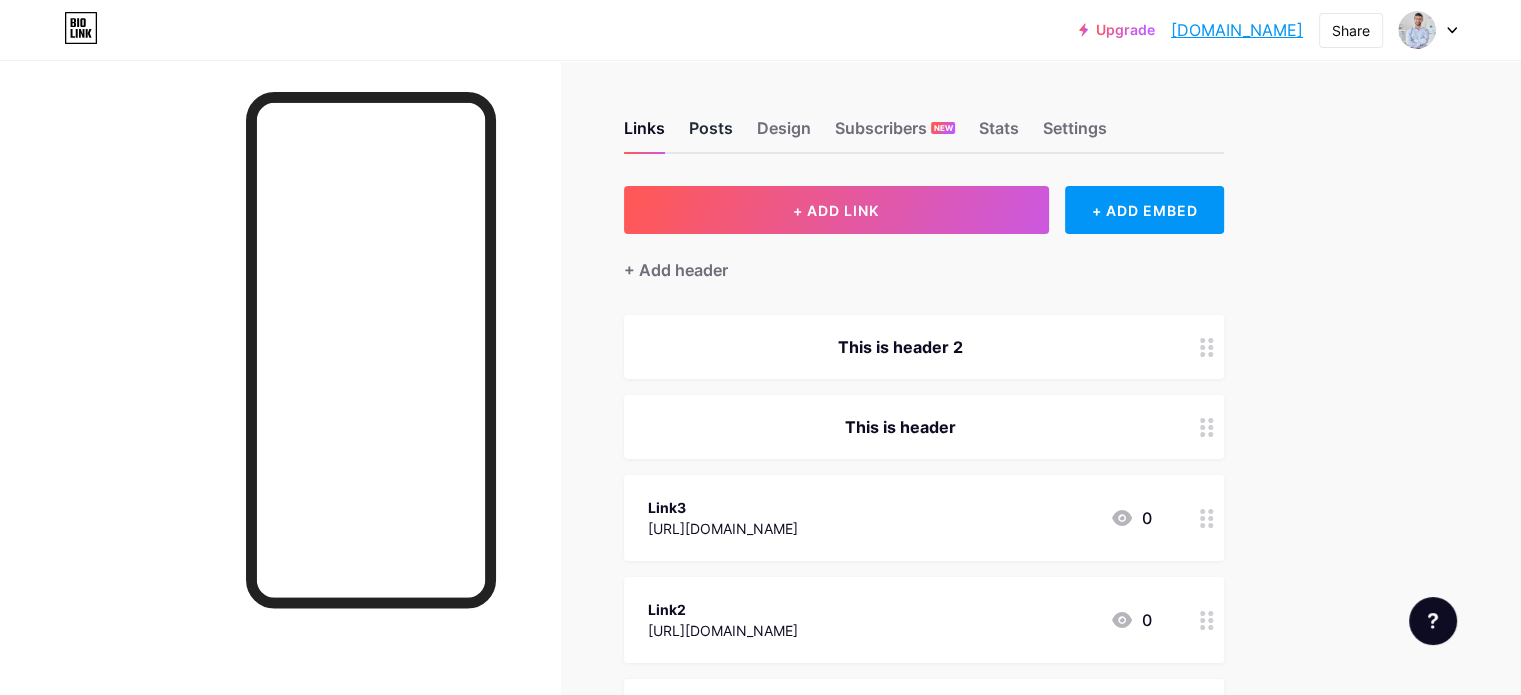 click on "Posts" at bounding box center [711, 134] 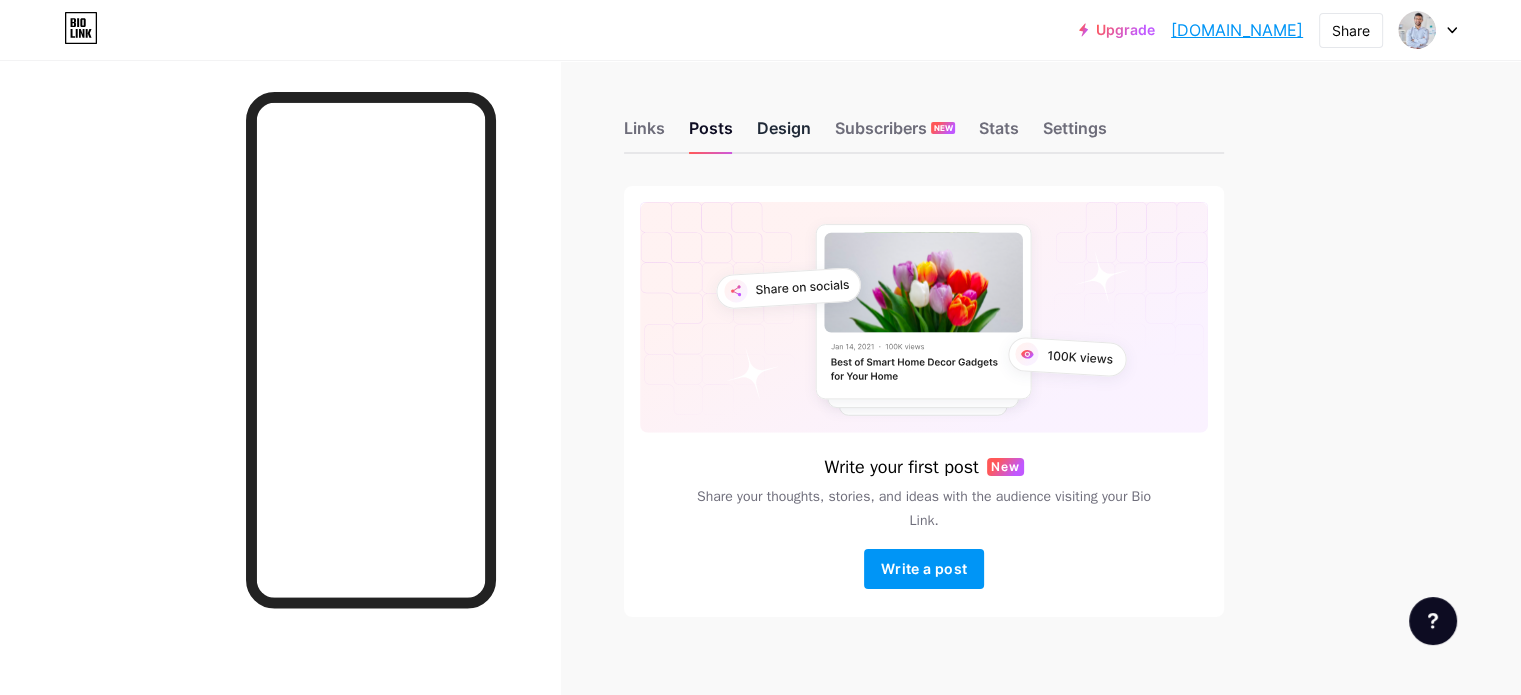 click on "Design" at bounding box center (784, 134) 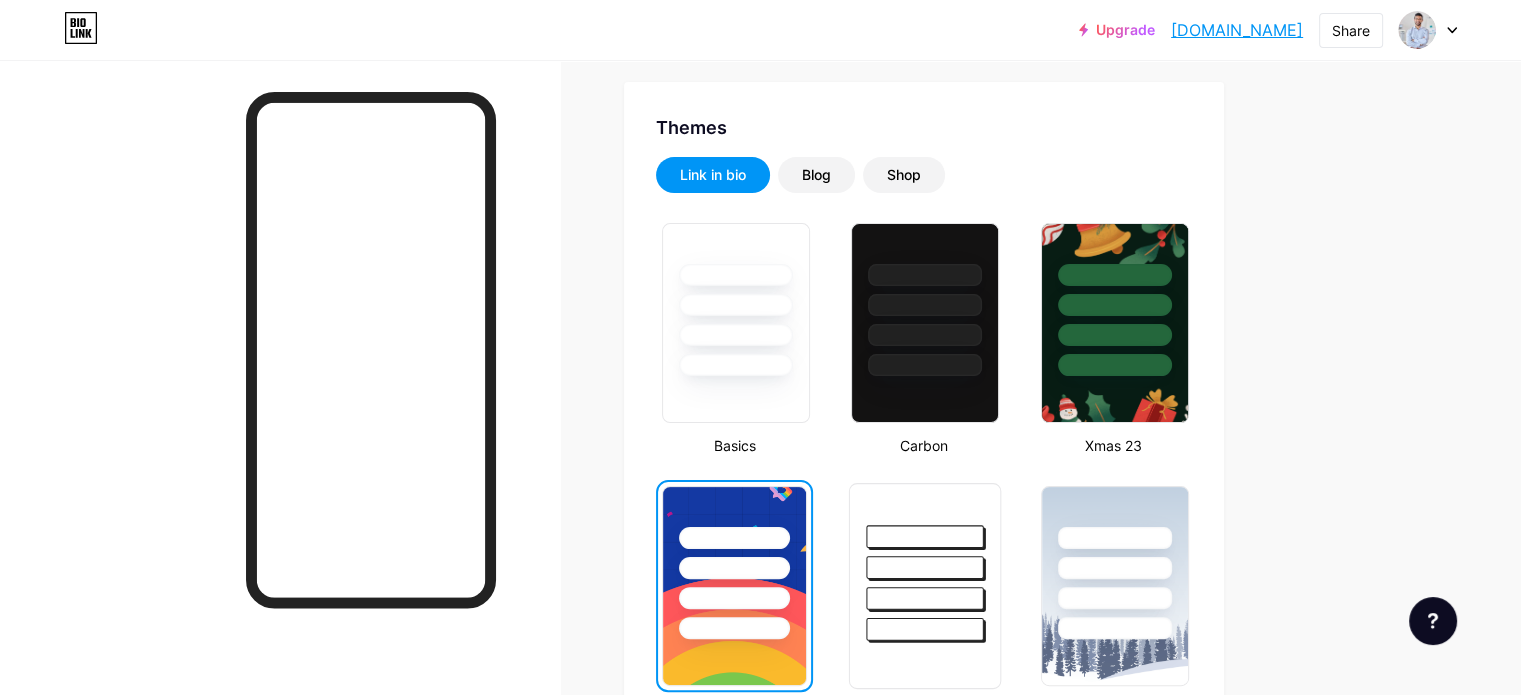 scroll, scrollTop: 564, scrollLeft: 0, axis: vertical 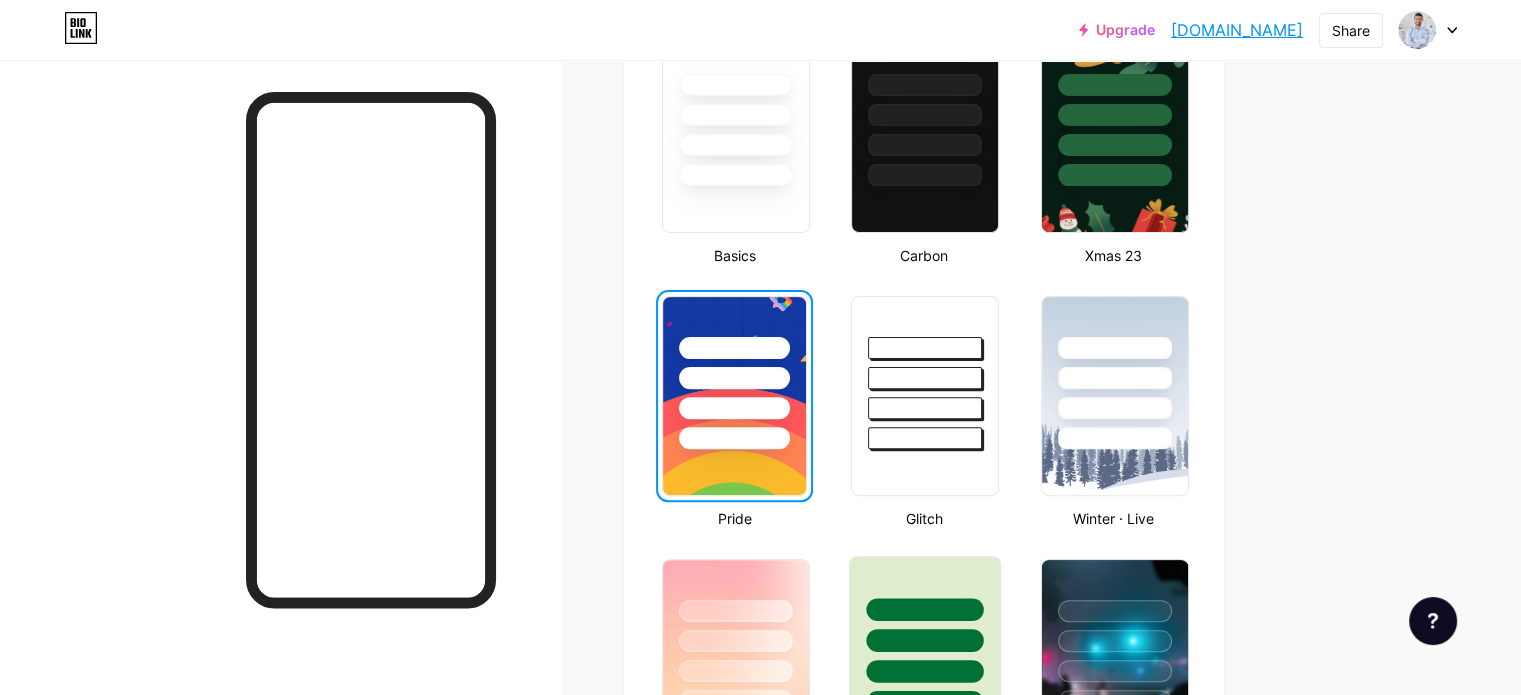 click at bounding box center (925, 609) 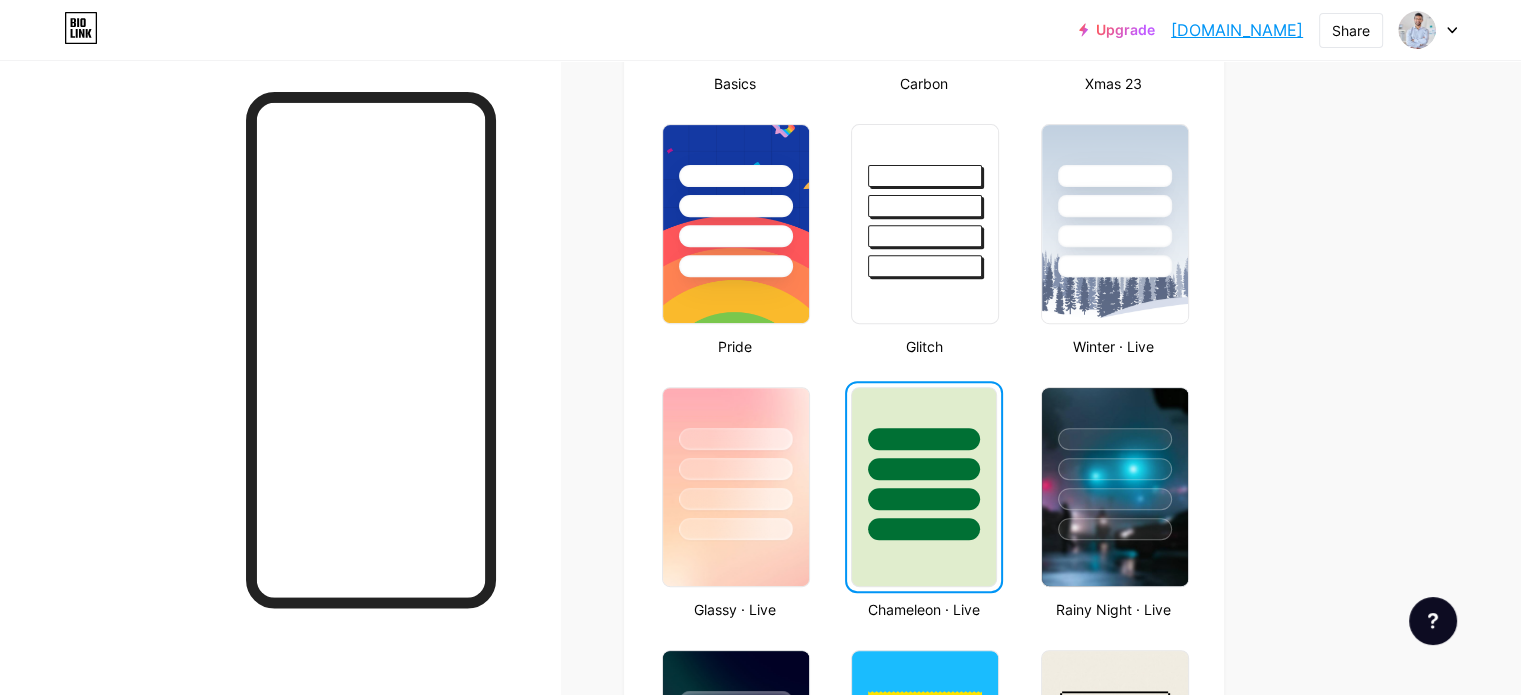 scroll, scrollTop: 951, scrollLeft: 0, axis: vertical 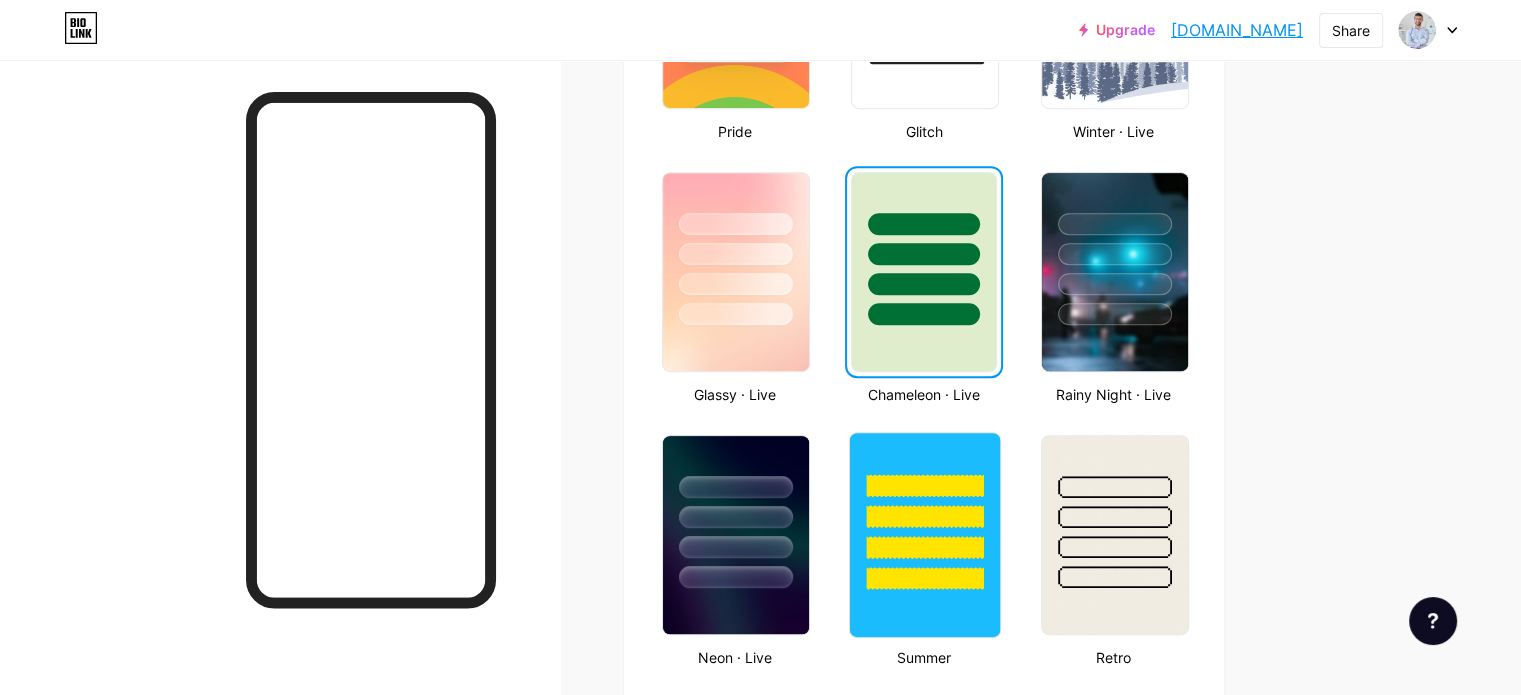 click at bounding box center [925, 578] 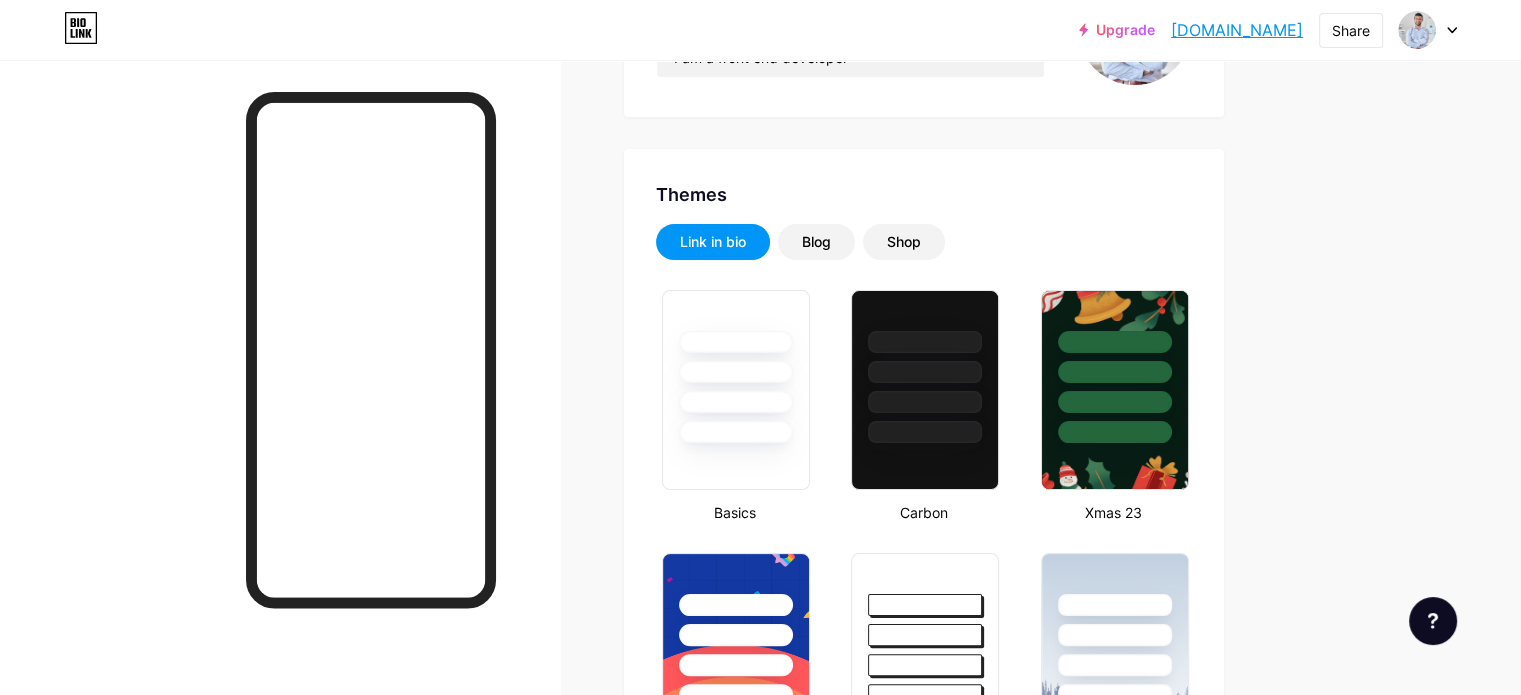 scroll, scrollTop: 308, scrollLeft: 0, axis: vertical 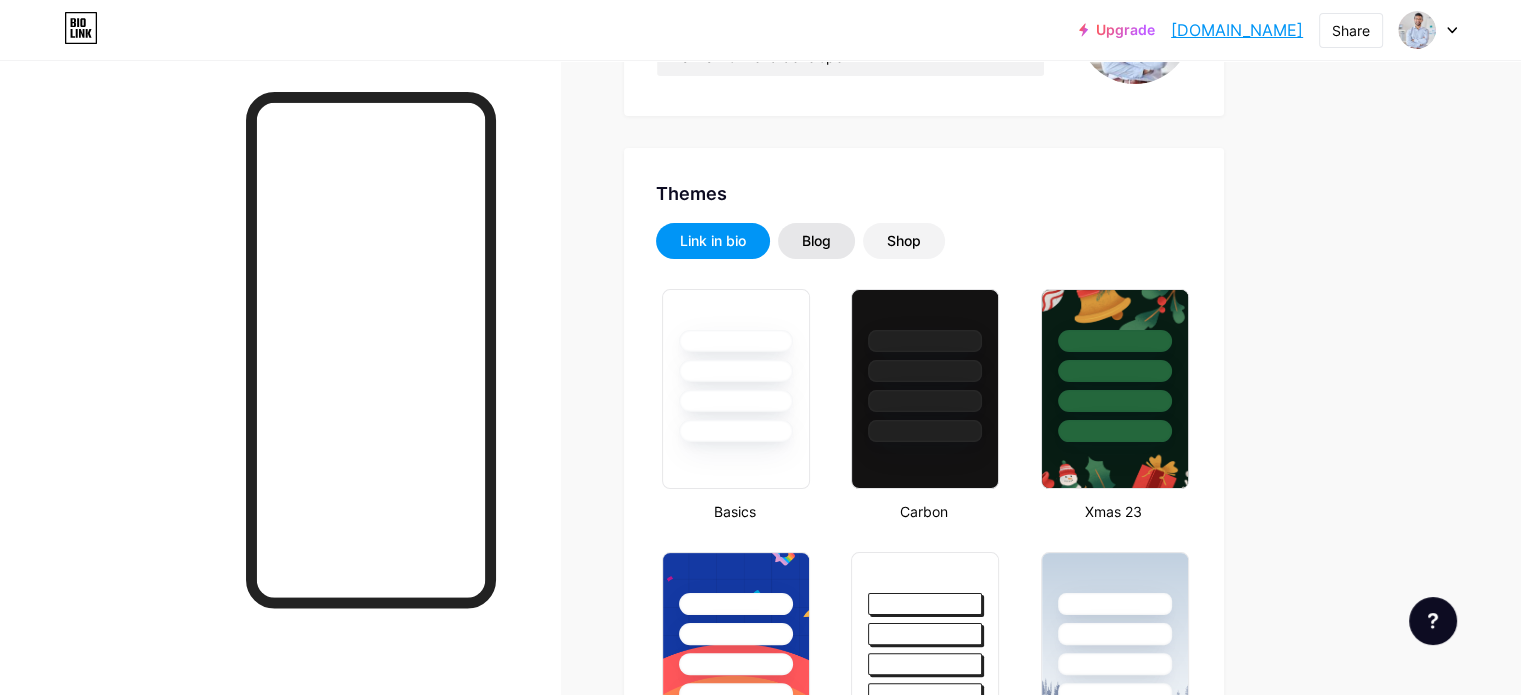 click on "Blog" at bounding box center [816, 241] 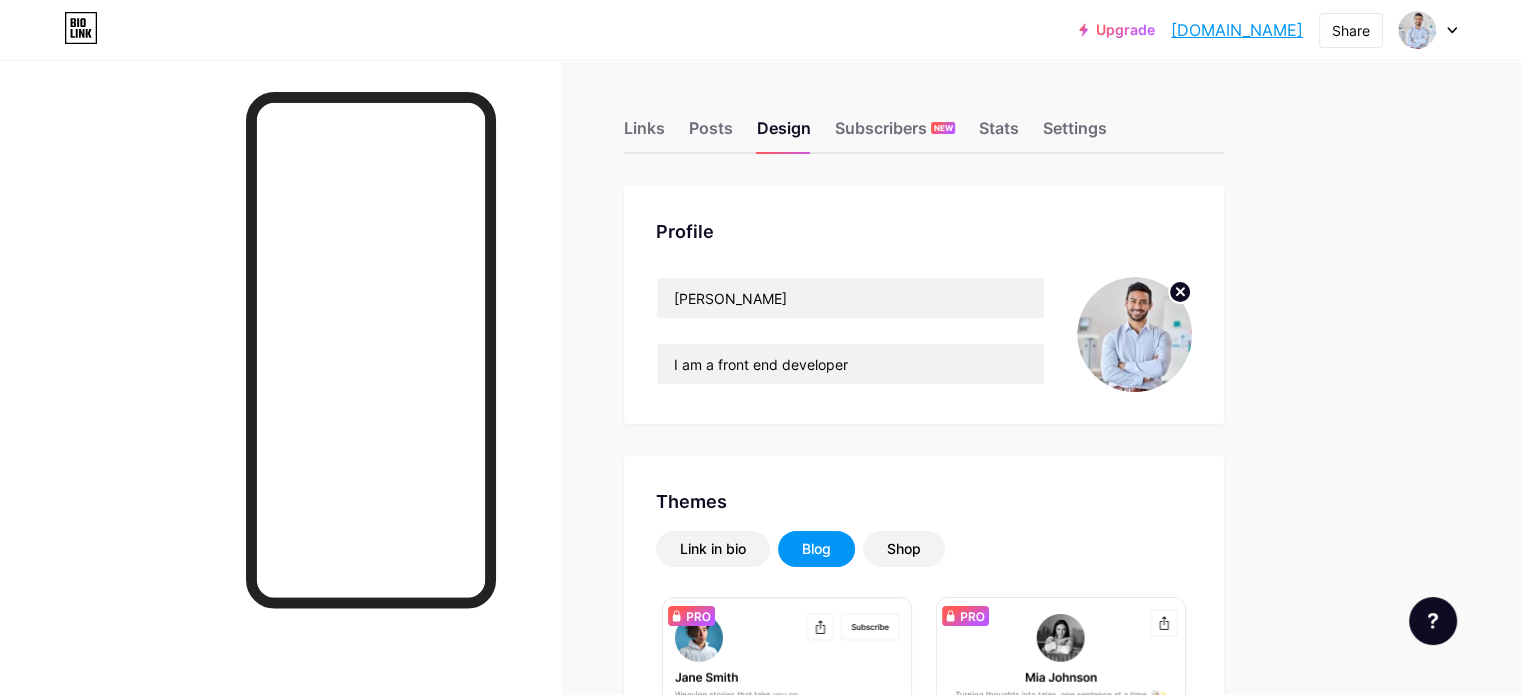 scroll, scrollTop: 0, scrollLeft: 0, axis: both 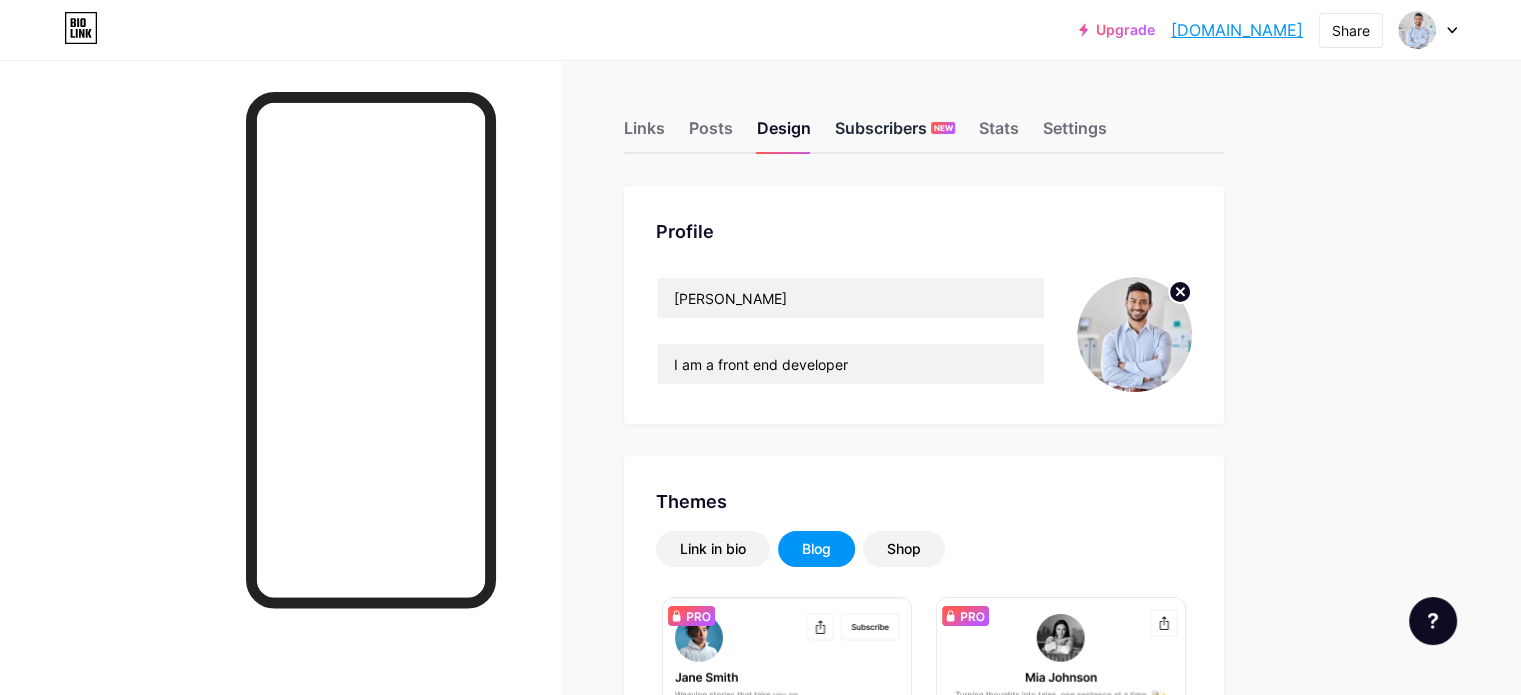 click on "Subscribers
NEW" at bounding box center (895, 134) 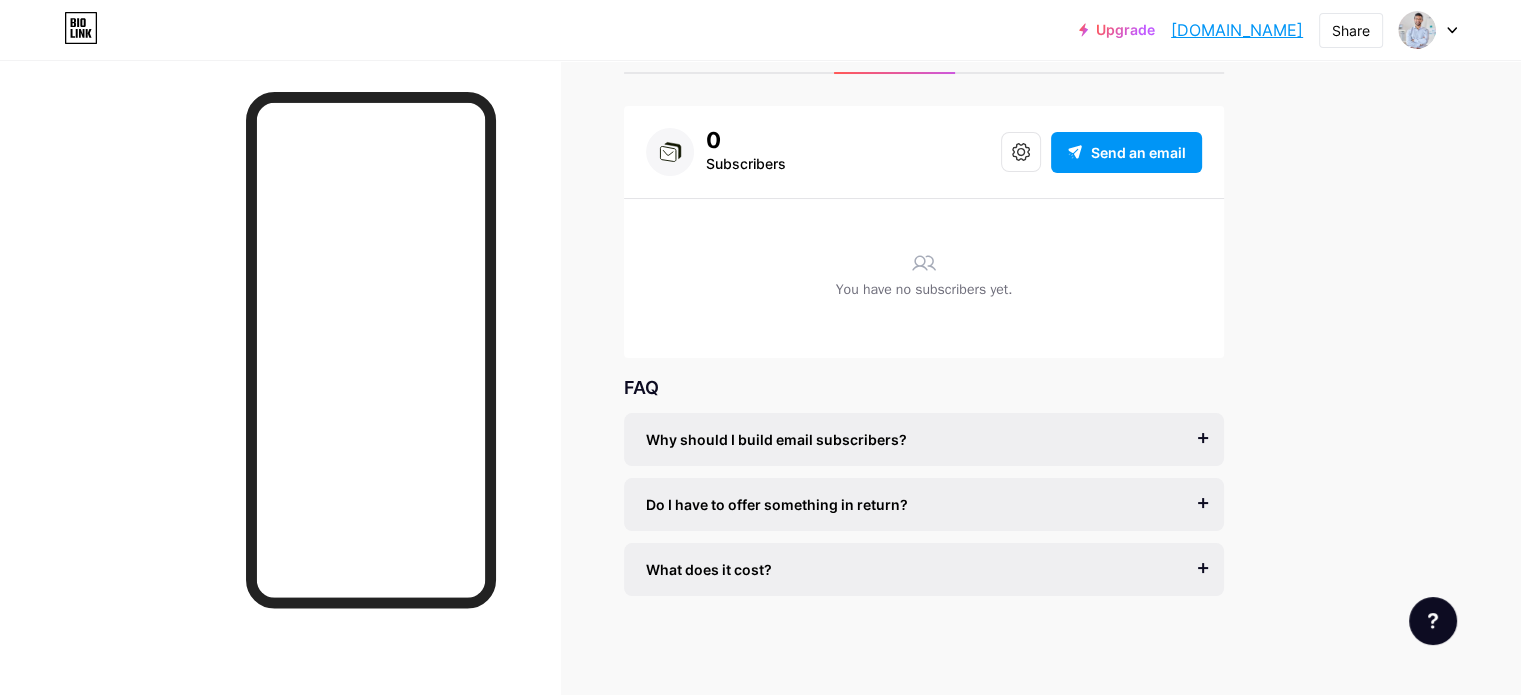 scroll, scrollTop: 0, scrollLeft: 0, axis: both 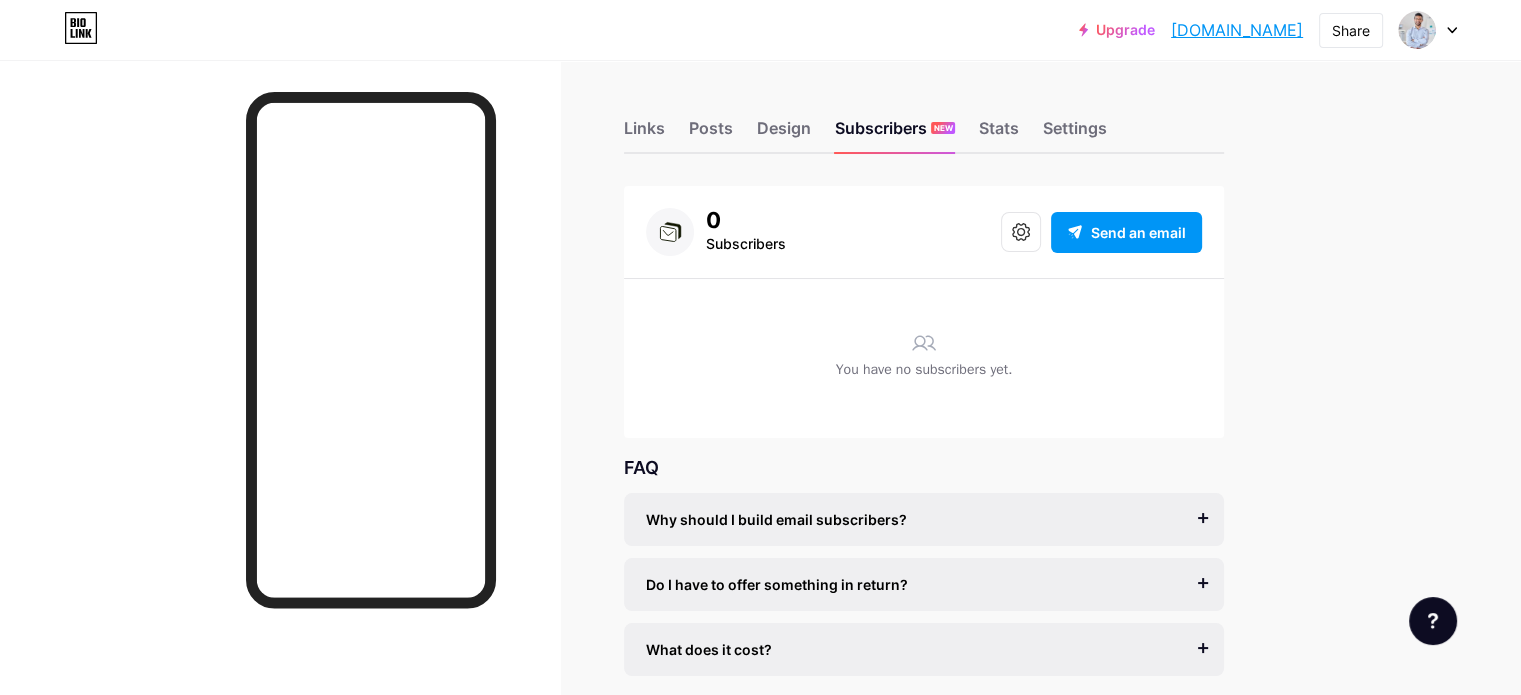 click on "Links
Posts
Design
Subscribers
NEW
Stats
Settings" at bounding box center (924, 119) 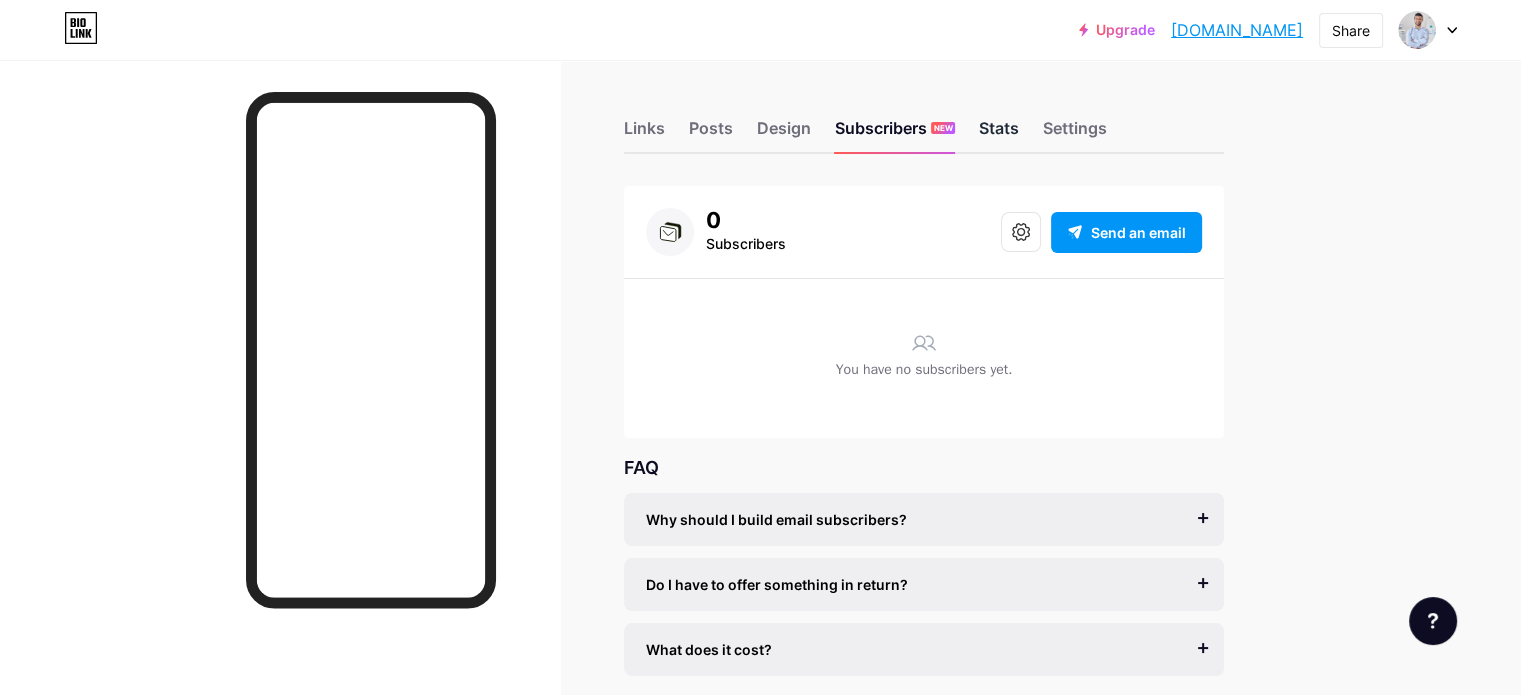click on "Stats" at bounding box center (999, 134) 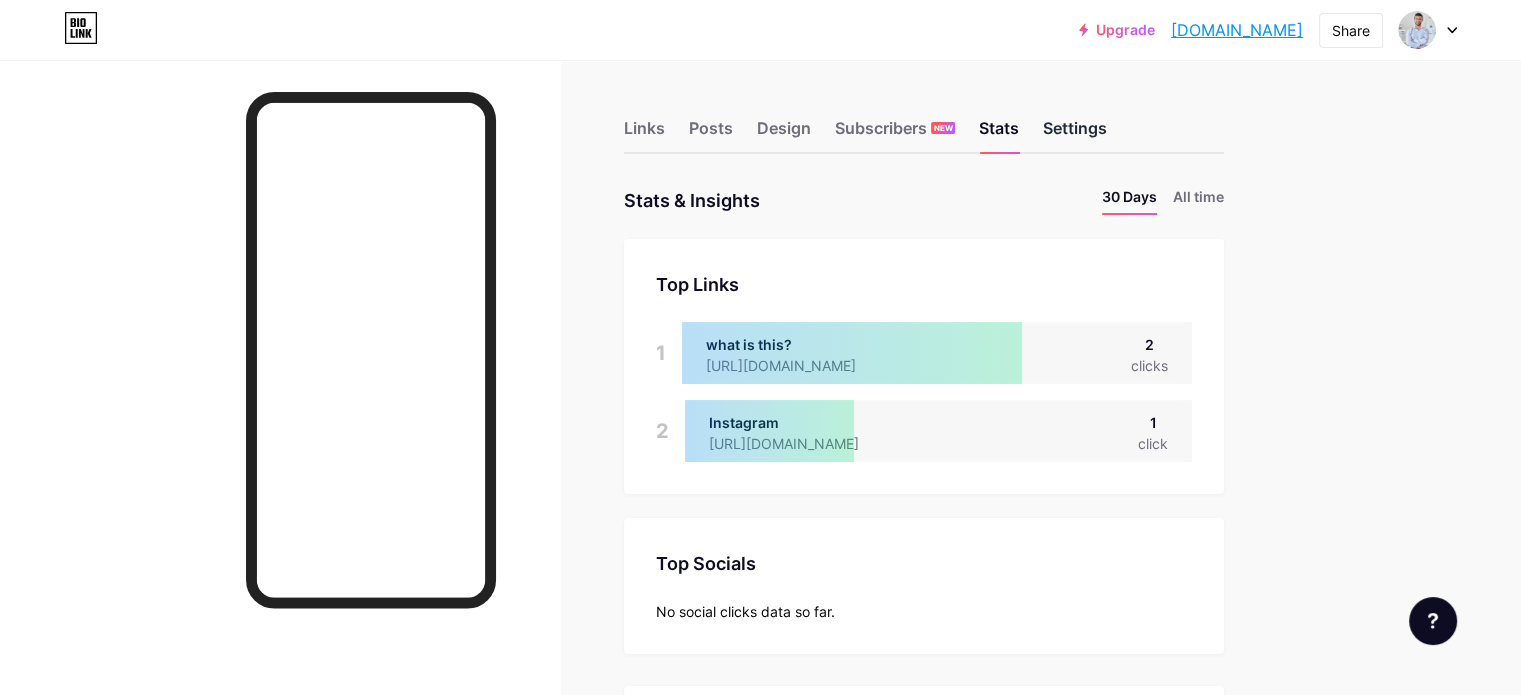 scroll, scrollTop: 999304, scrollLeft: 998479, axis: both 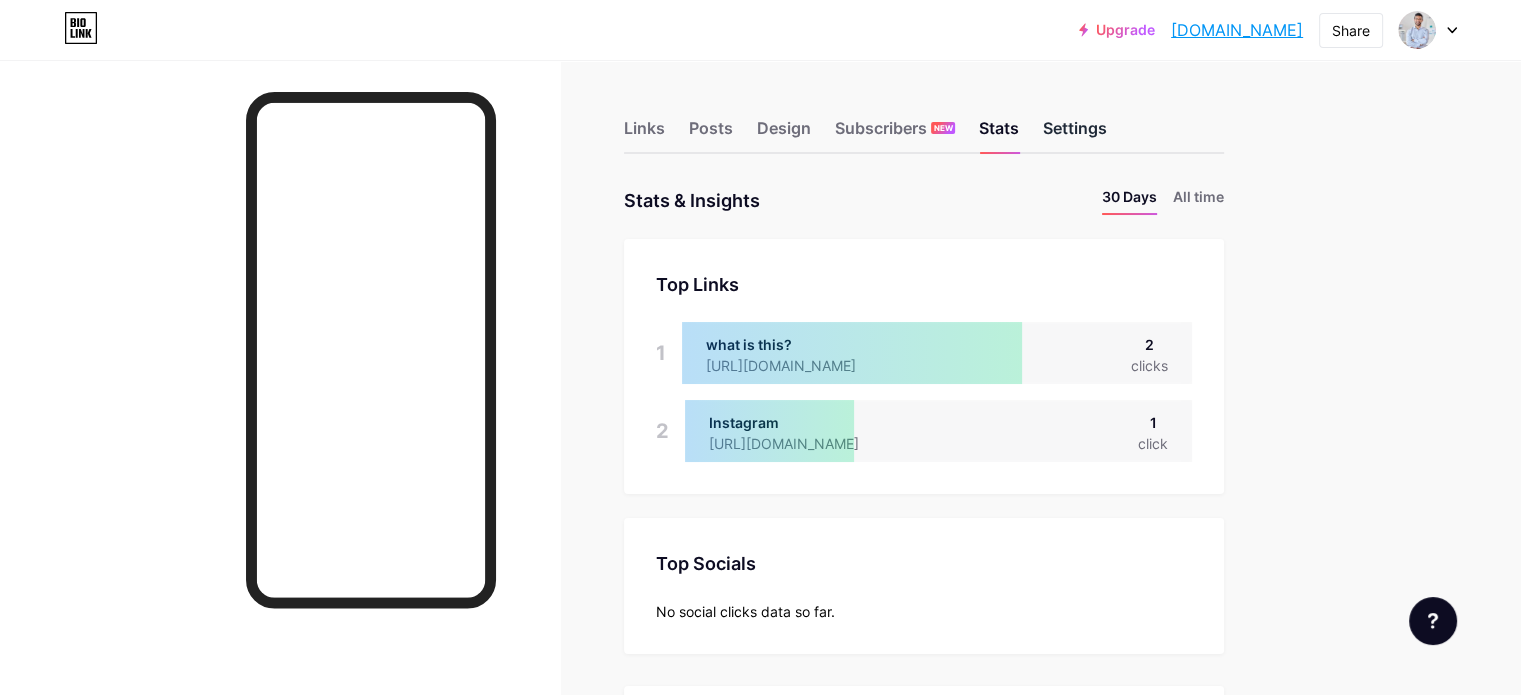 click on "Settings" at bounding box center (1075, 134) 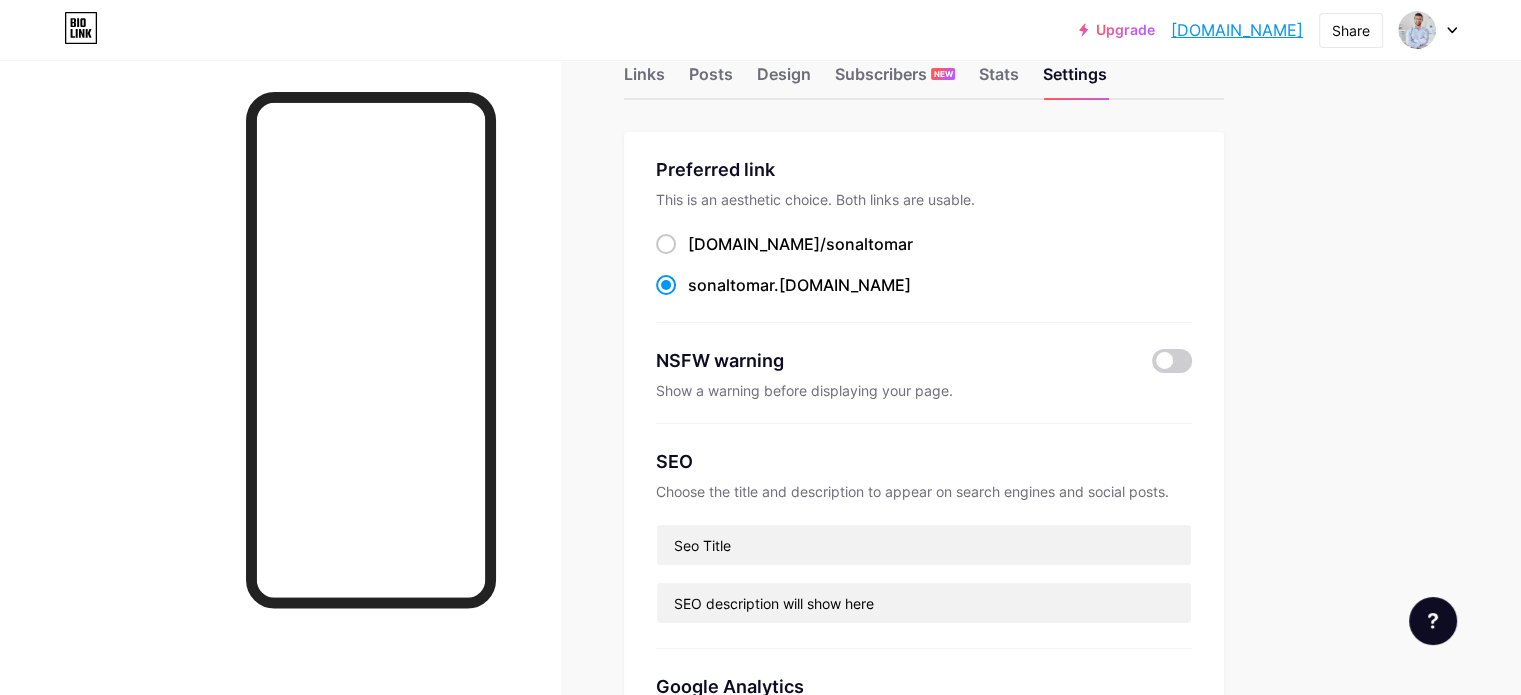 scroll, scrollTop: 0, scrollLeft: 0, axis: both 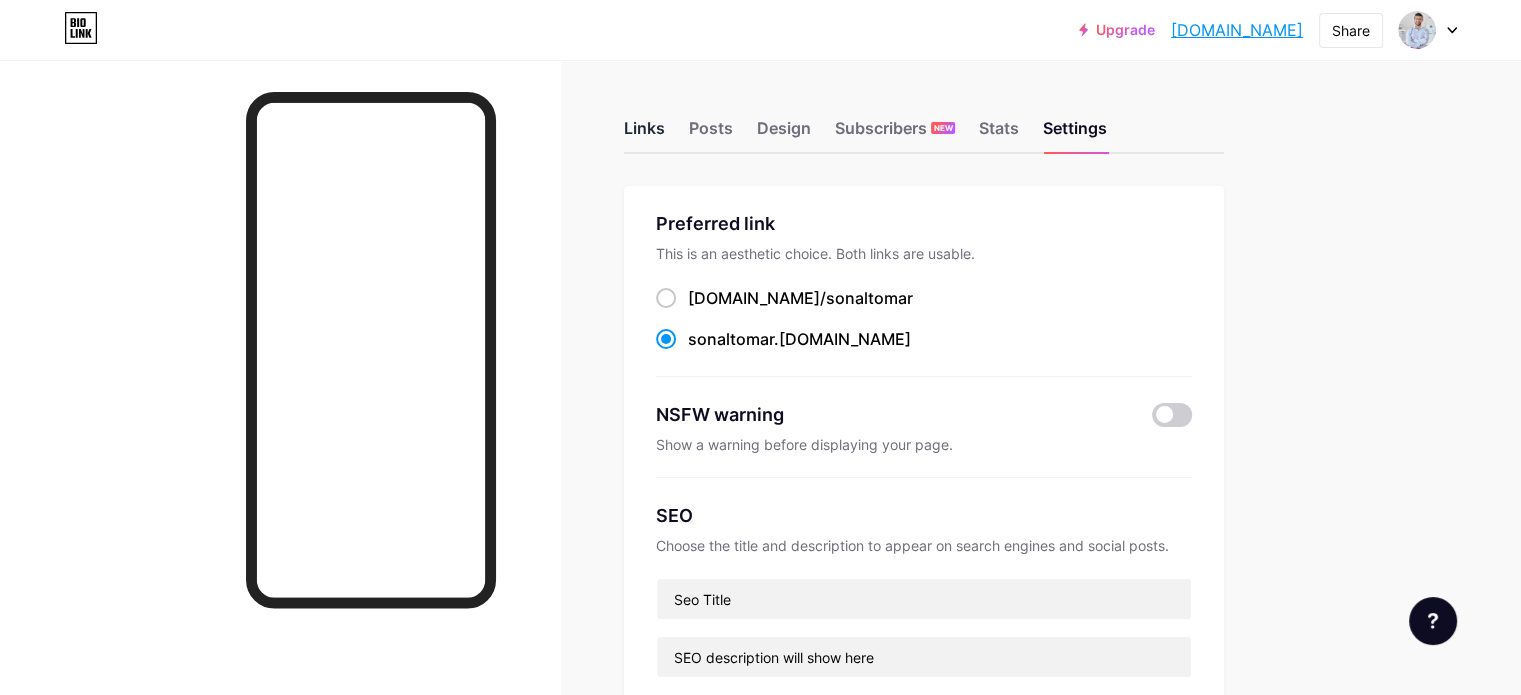 click on "Links" at bounding box center (644, 134) 